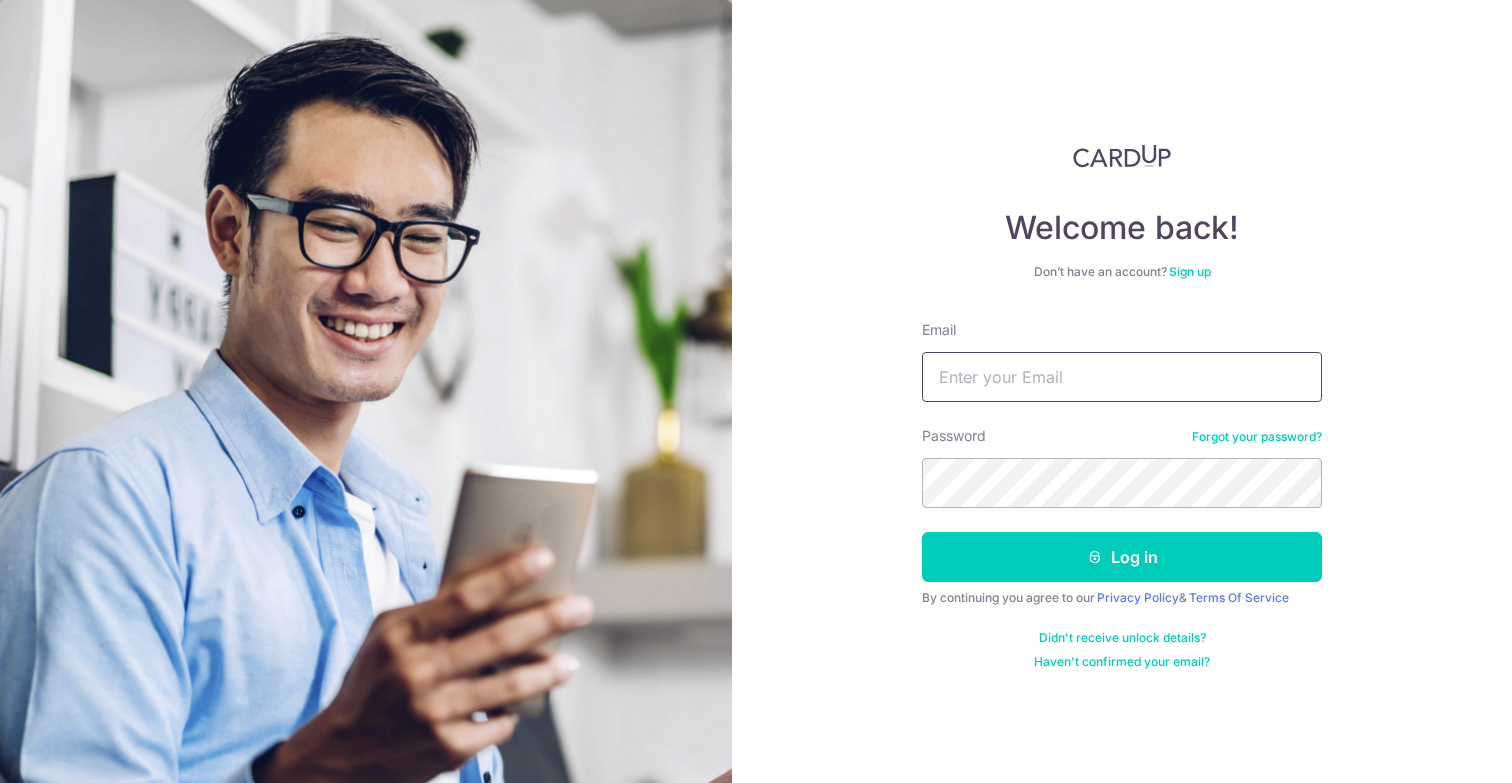 scroll, scrollTop: 0, scrollLeft: 0, axis: both 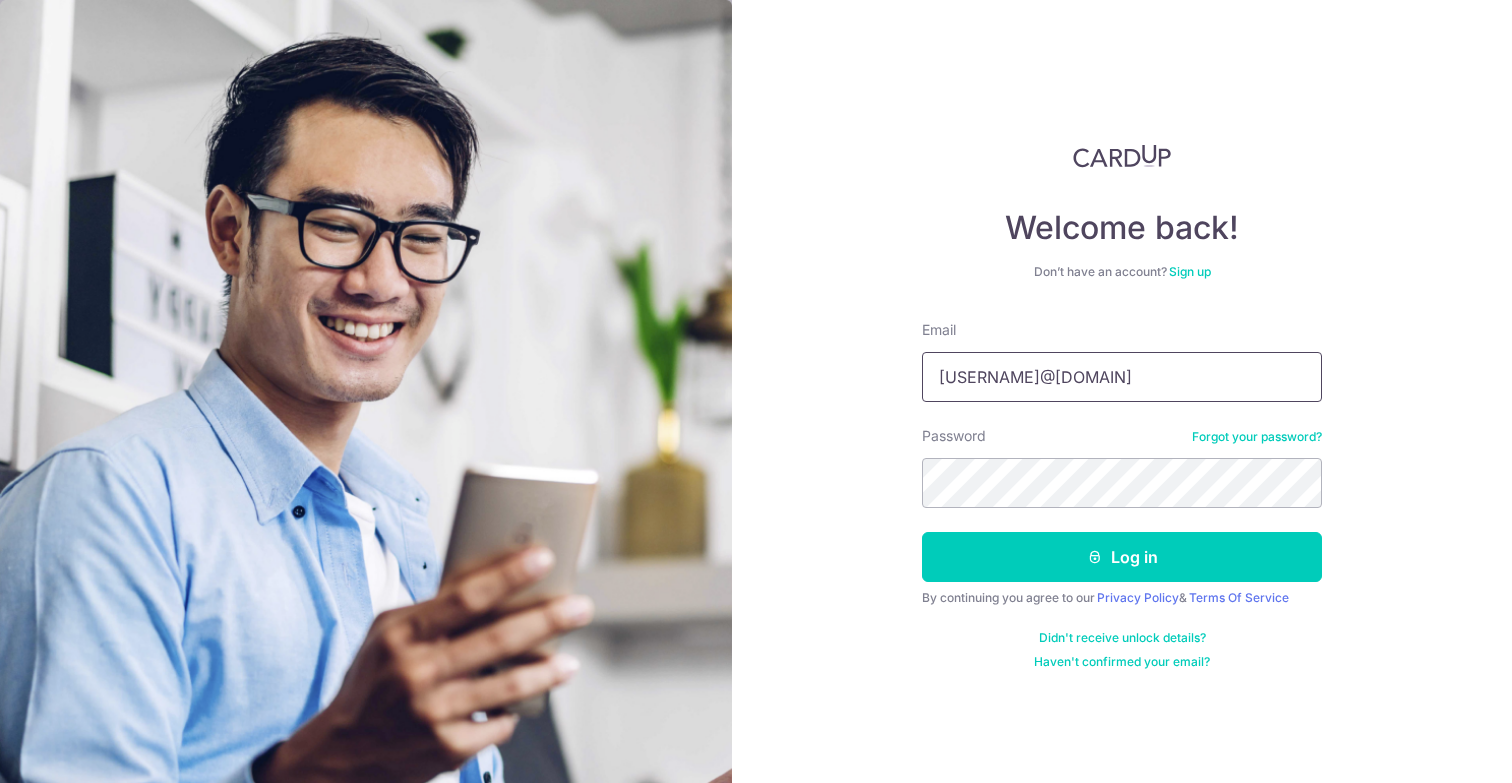 drag, startPoint x: 1049, startPoint y: 376, endPoint x: 1034, endPoint y: 372, distance: 15.524175 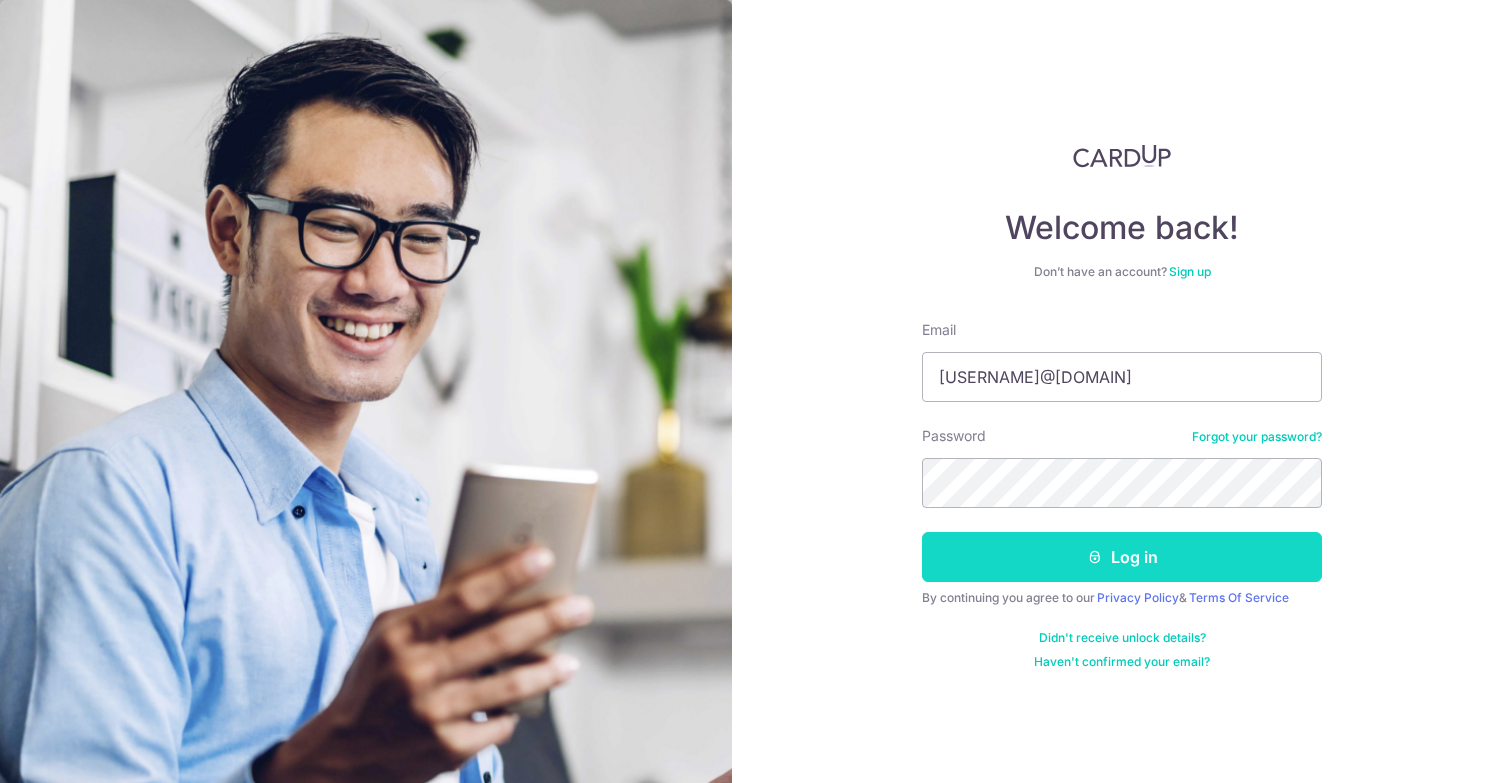 click on "Log in" at bounding box center (1122, 557) 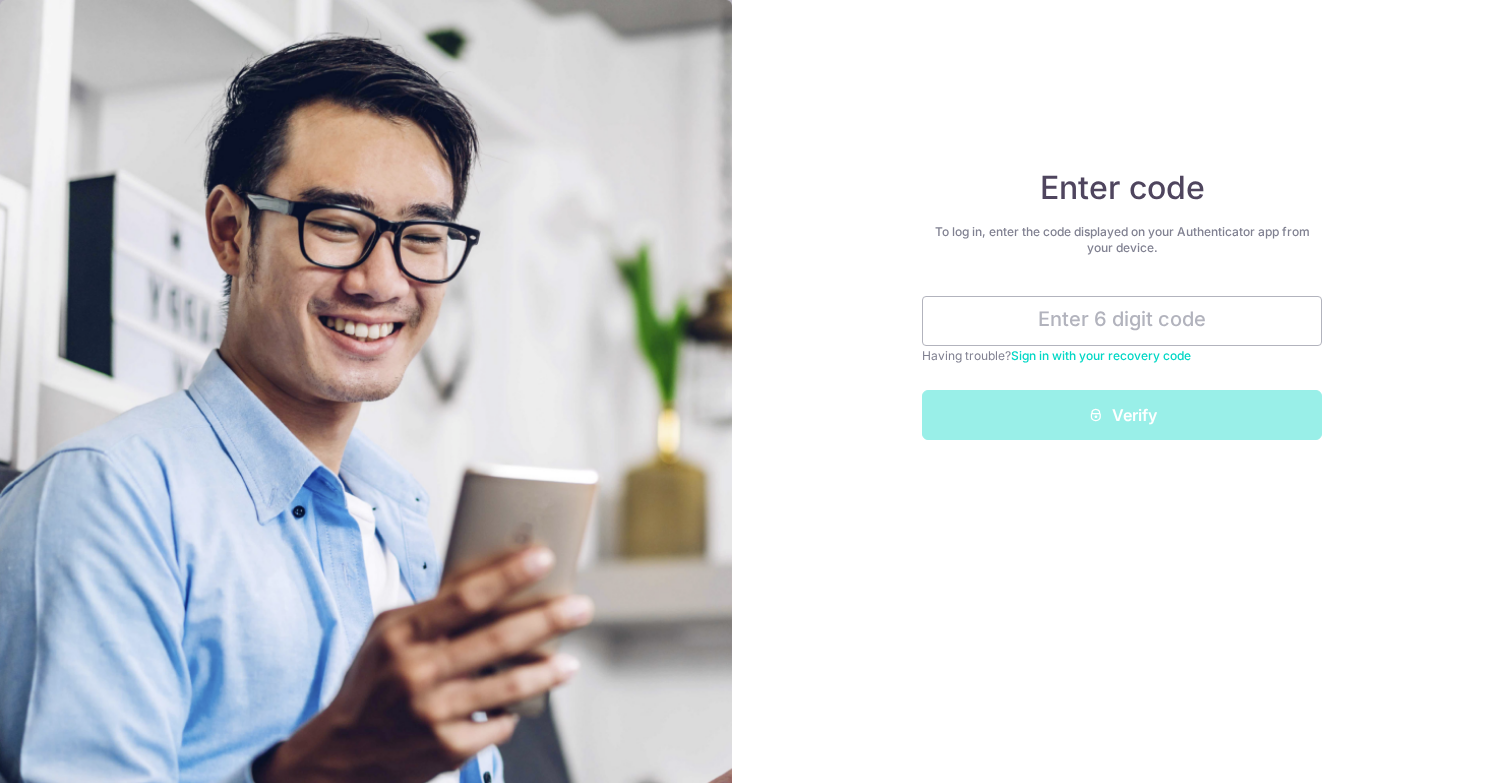 scroll, scrollTop: 0, scrollLeft: 0, axis: both 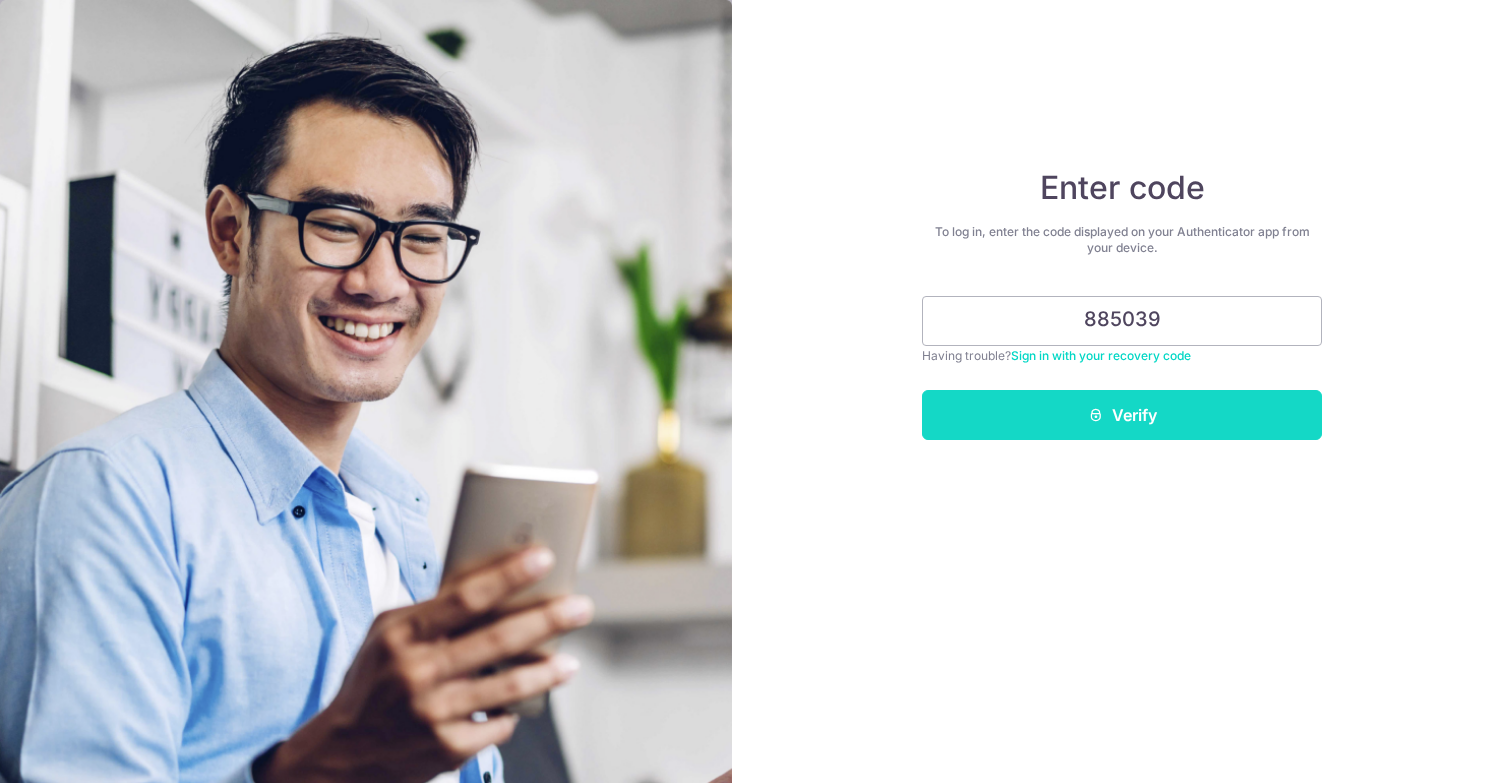 type on "885039" 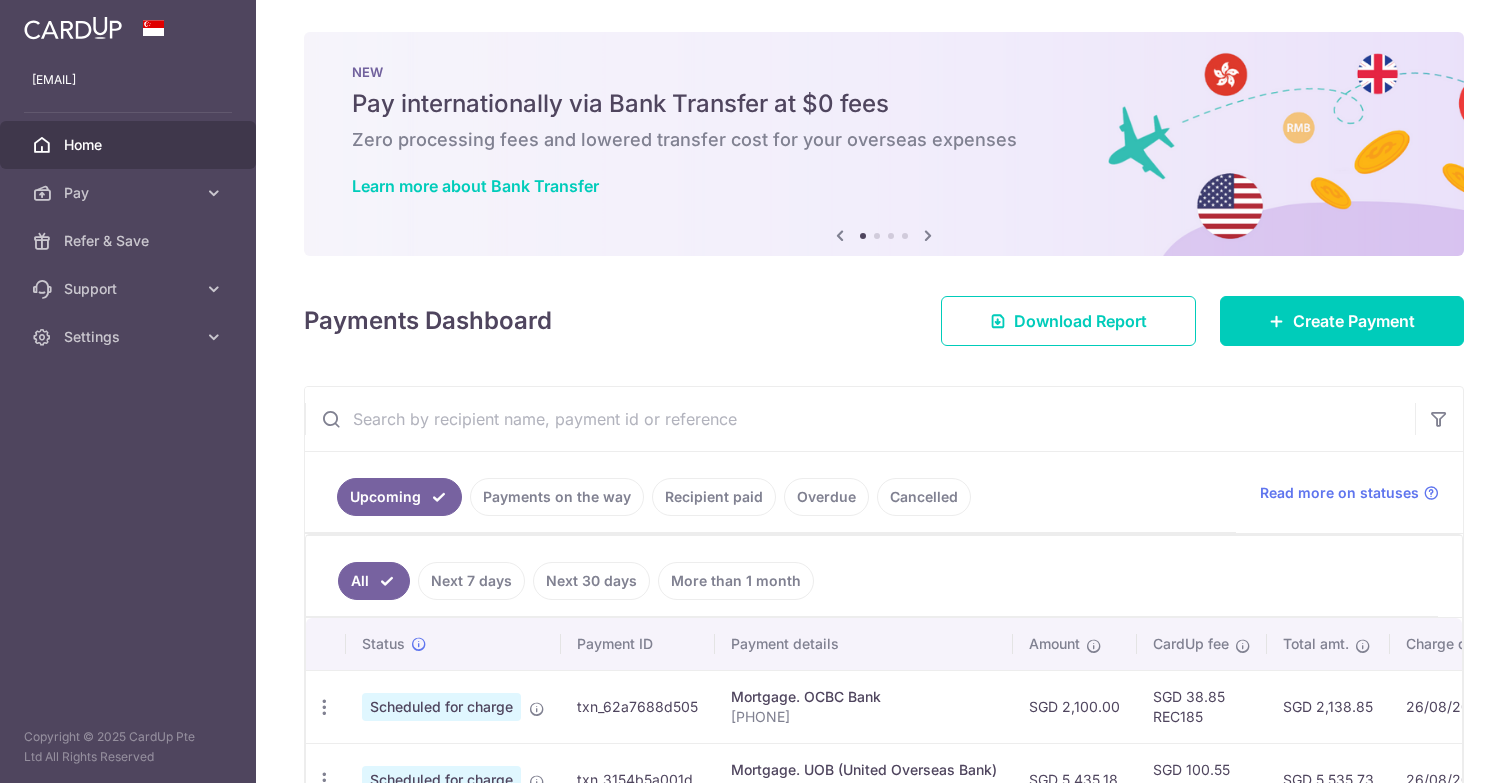 scroll, scrollTop: 0, scrollLeft: 0, axis: both 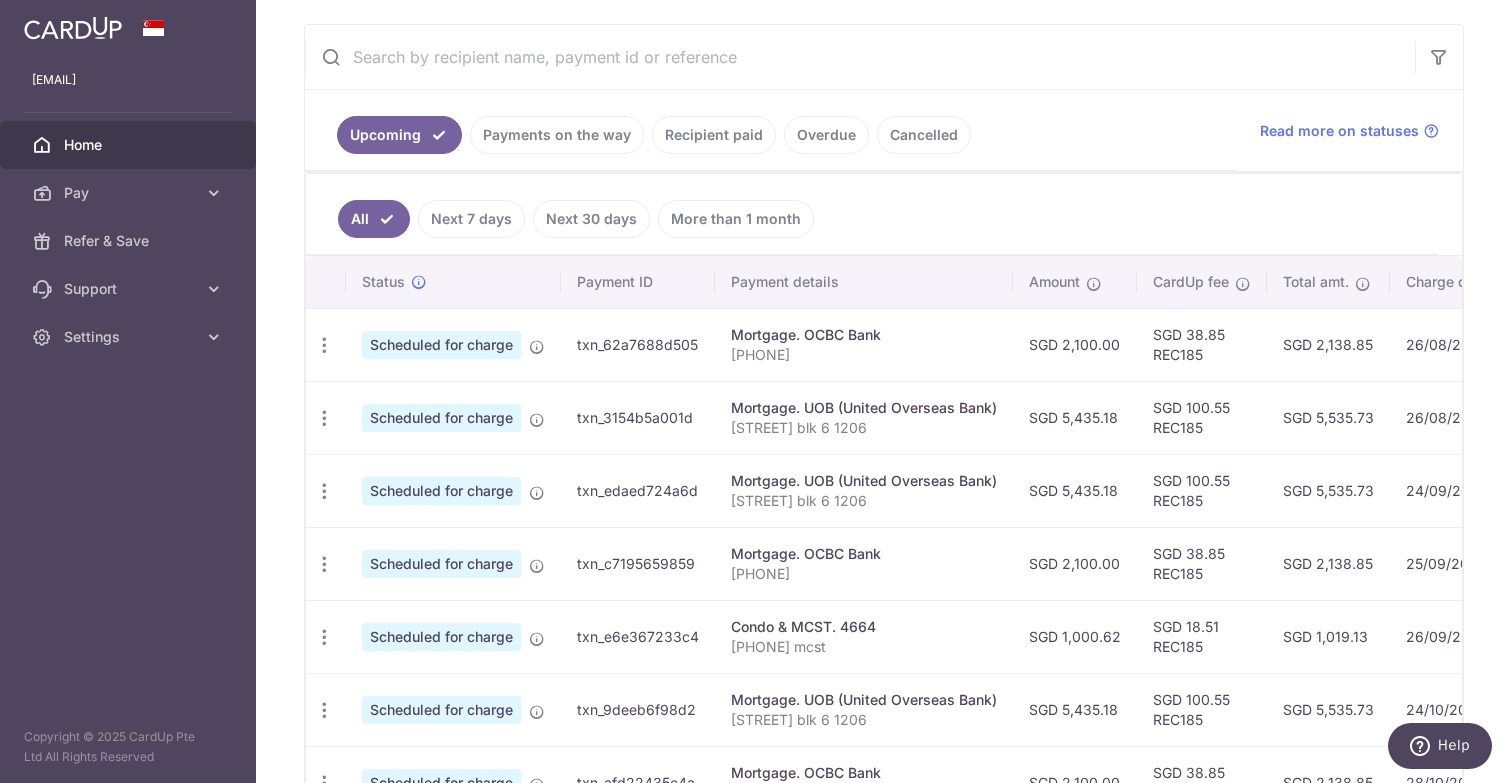 click on "All
Next 7 days
Next 30 days
More than 1 month" at bounding box center [872, 214] 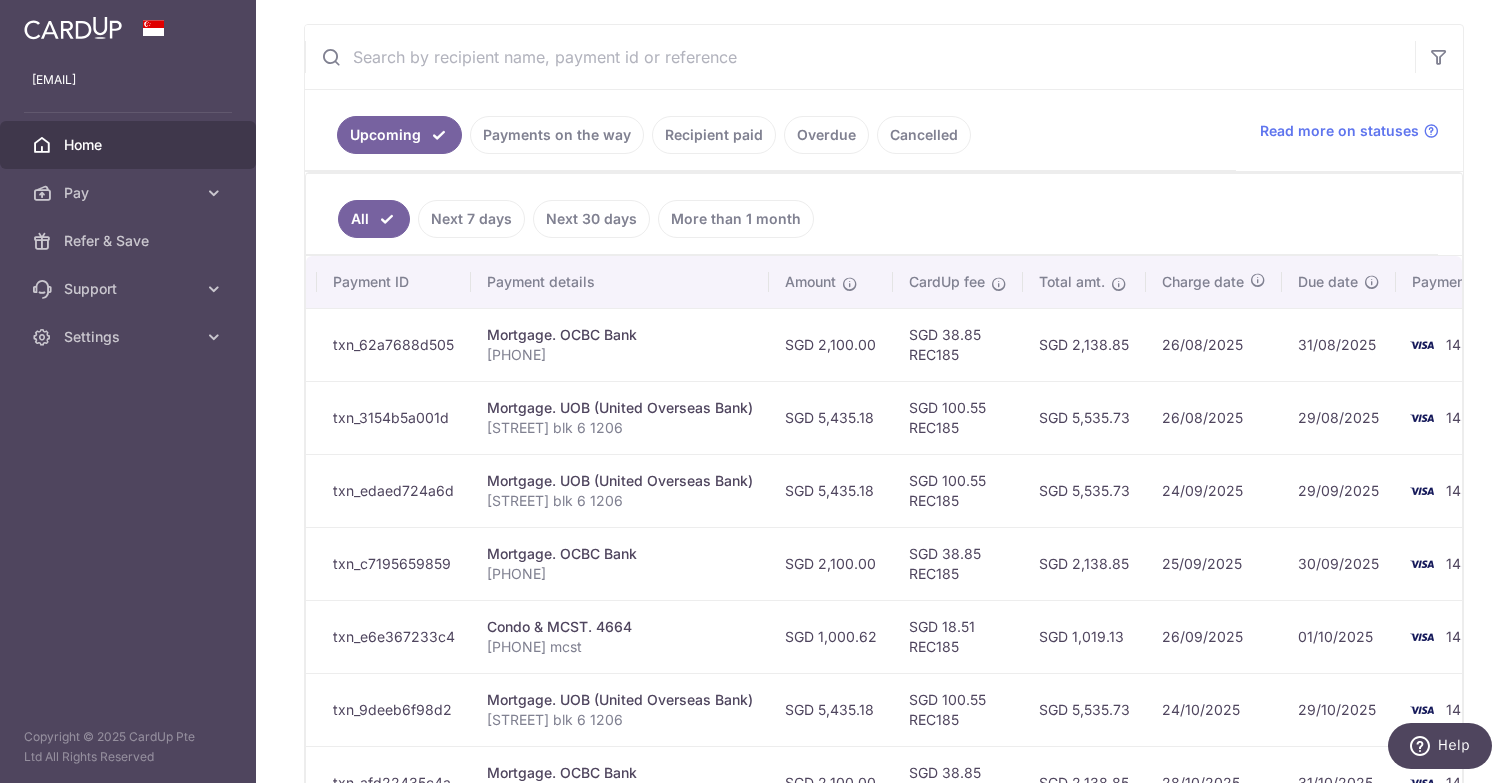 scroll, scrollTop: 0, scrollLeft: 334, axis: horizontal 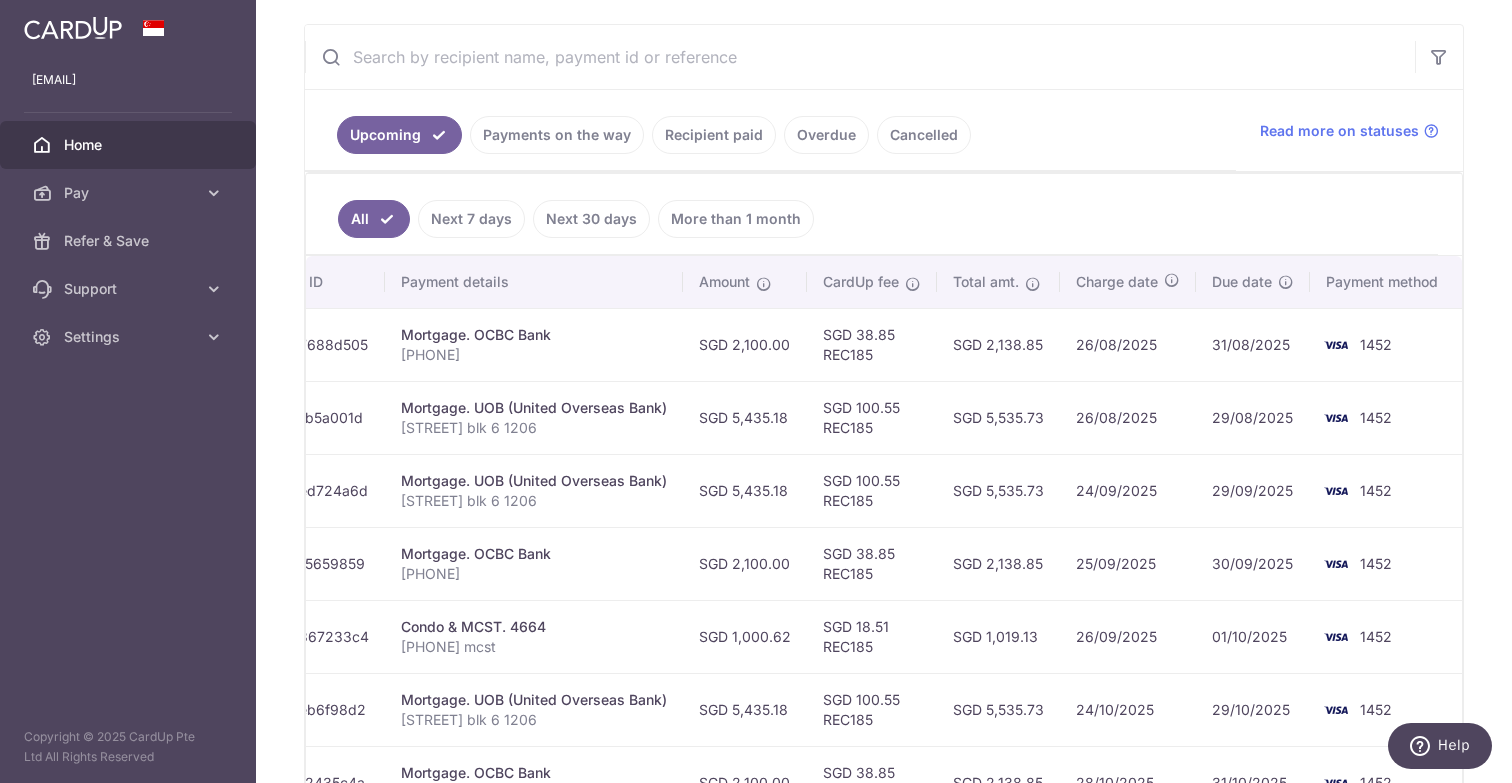 drag, startPoint x: 1382, startPoint y: 341, endPoint x: 1511, endPoint y: 337, distance: 129.062 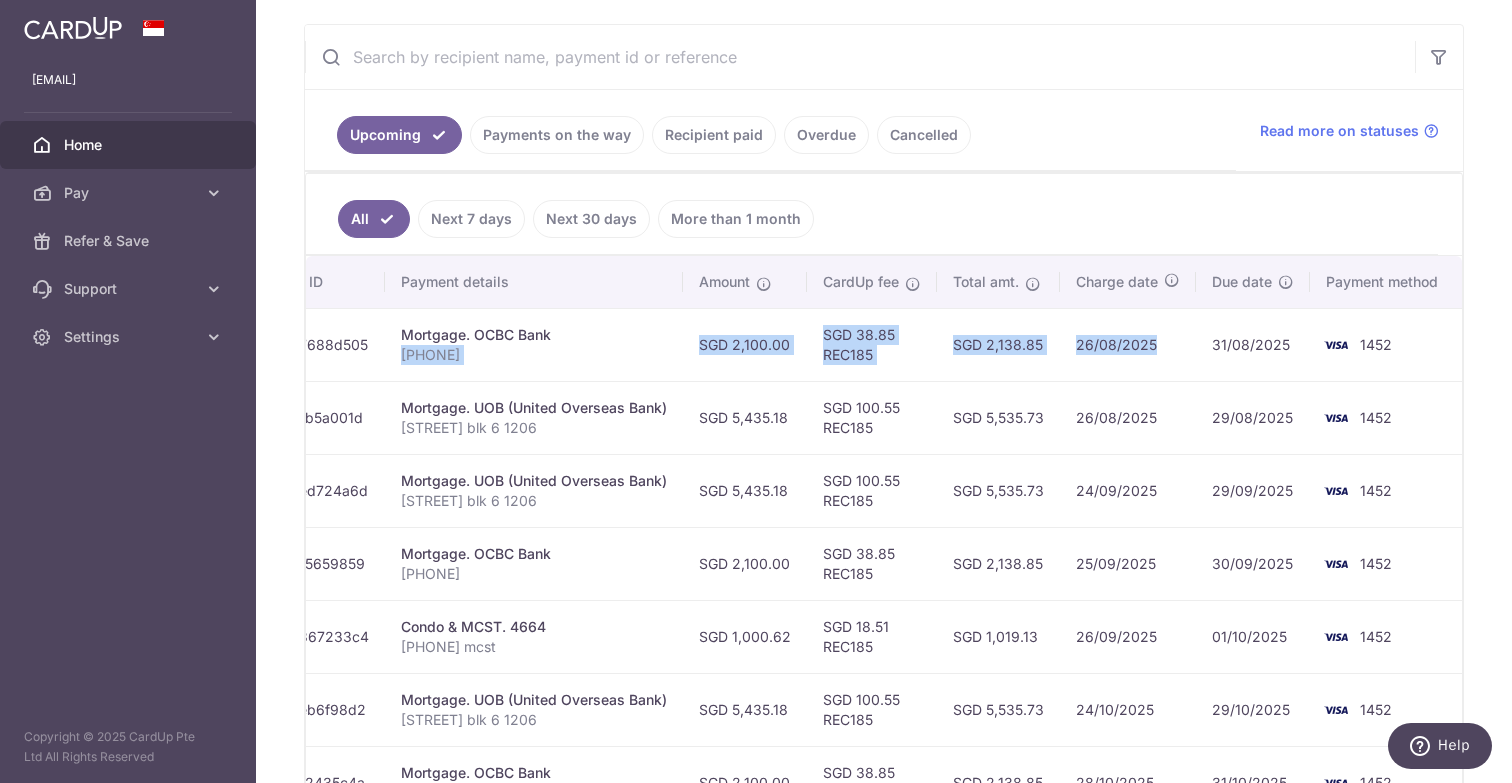 drag, startPoint x: 1187, startPoint y: 351, endPoint x: 591, endPoint y: 378, distance: 596.61127 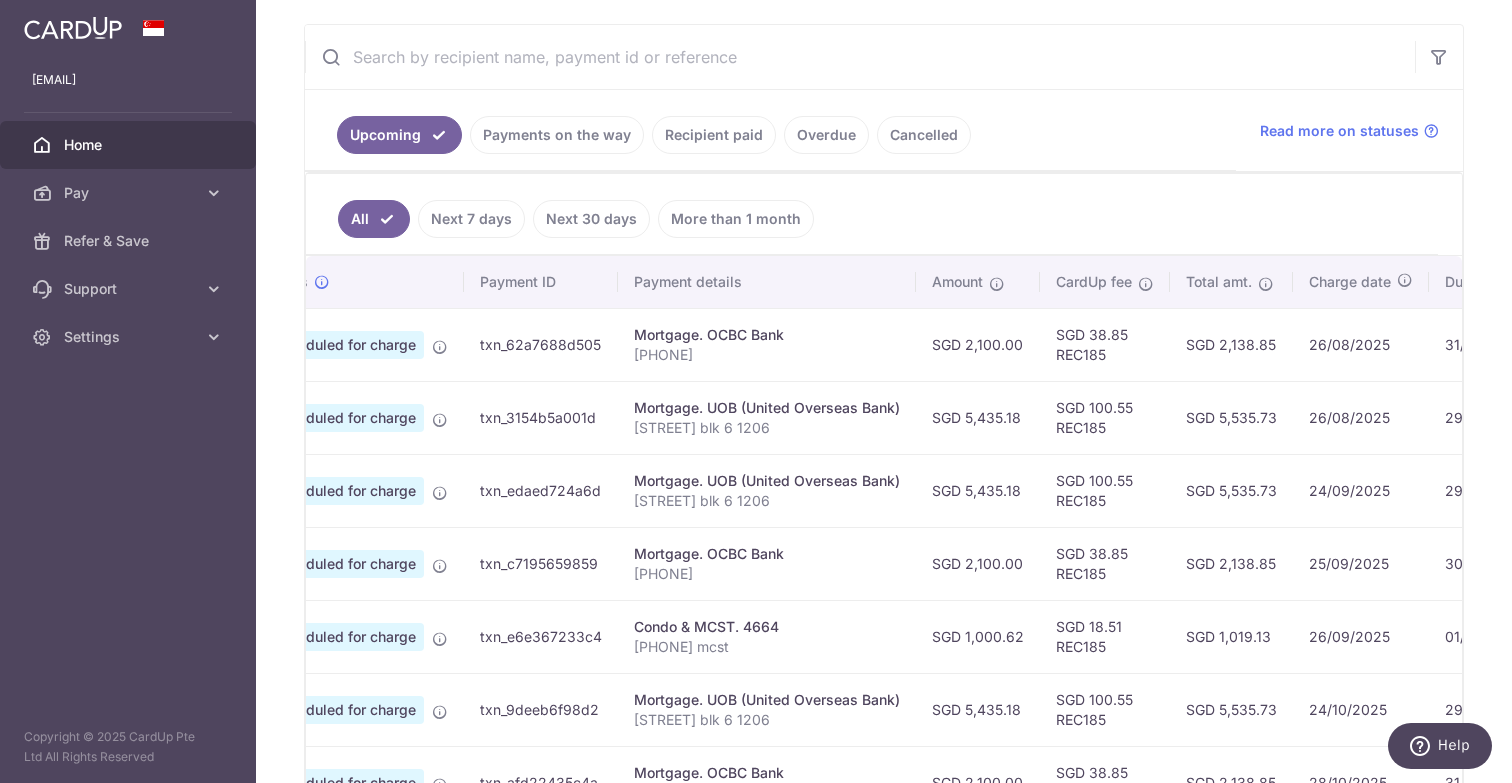 scroll, scrollTop: 0, scrollLeft: 0, axis: both 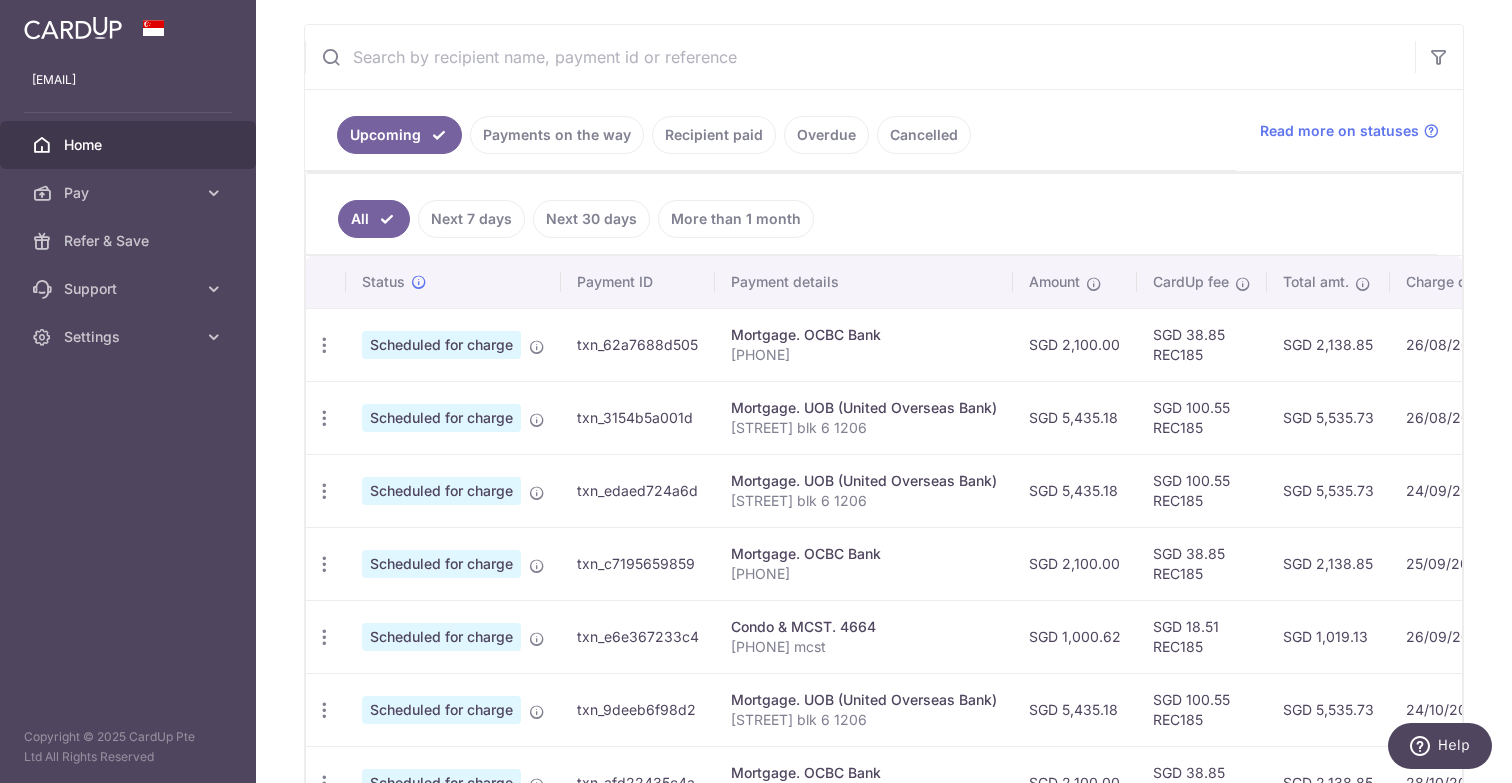 drag, startPoint x: 618, startPoint y: 349, endPoint x: 240, endPoint y: 363, distance: 378.25916 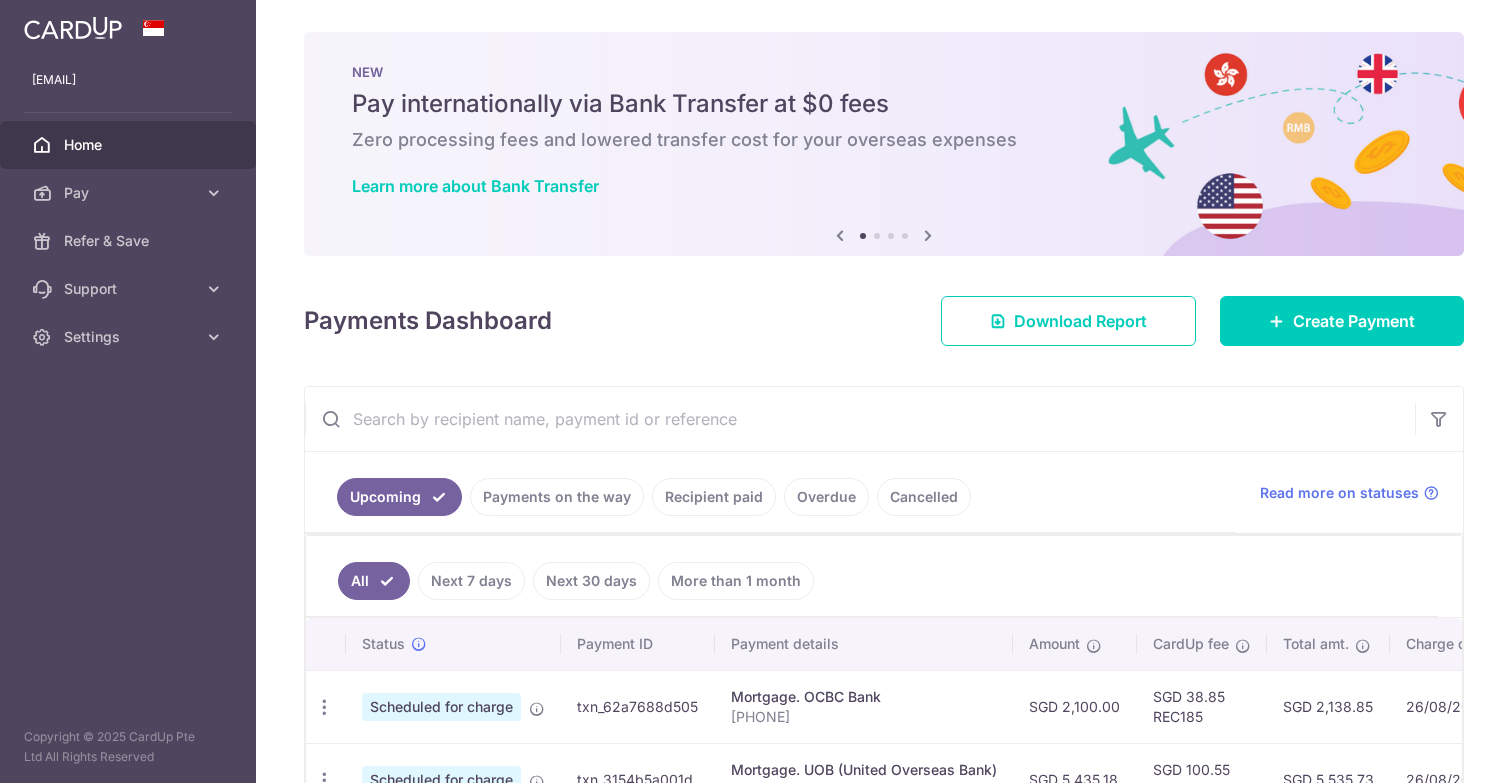 scroll, scrollTop: 0, scrollLeft: 0, axis: both 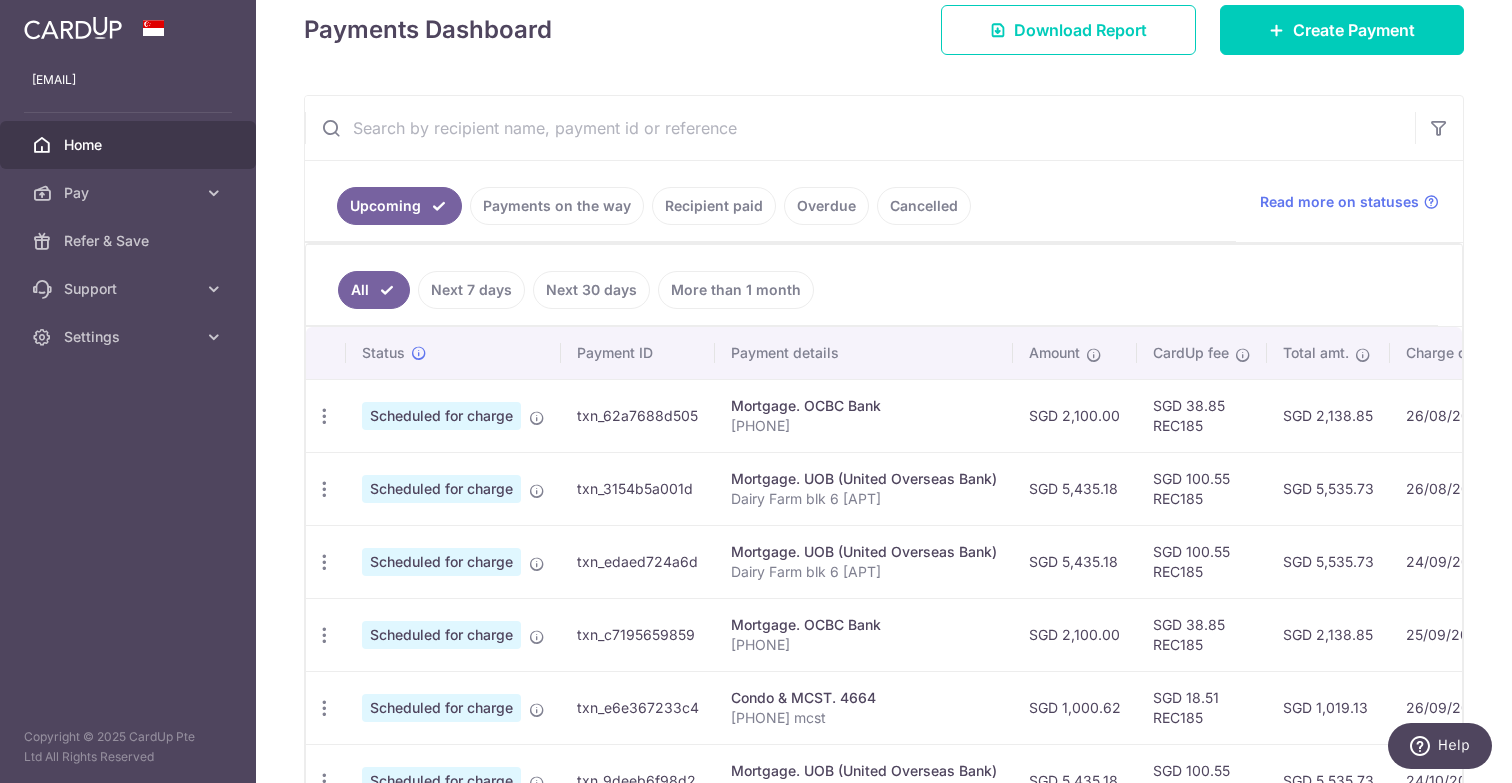 click on "Recipient paid" at bounding box center (714, 206) 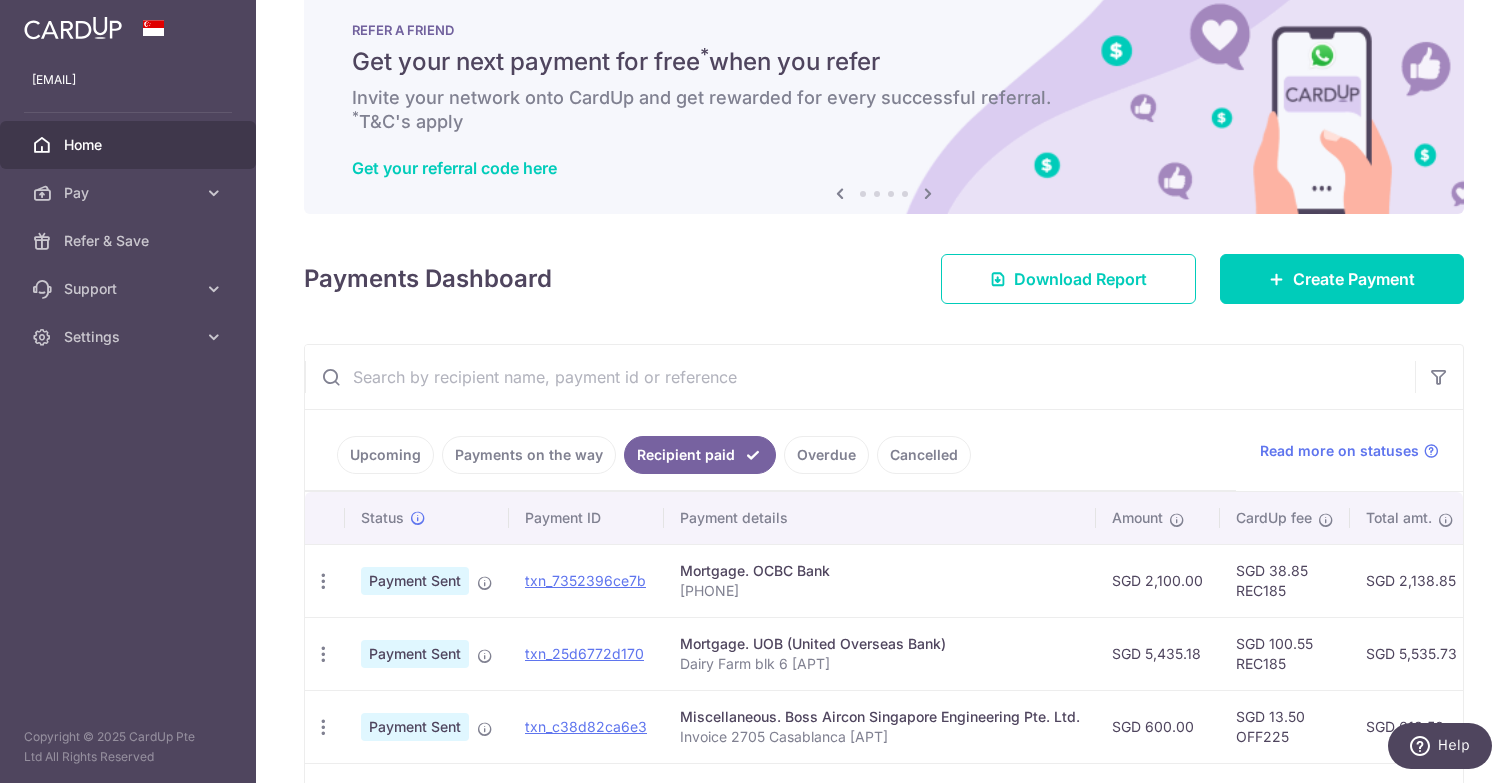 scroll, scrollTop: 291, scrollLeft: 0, axis: vertical 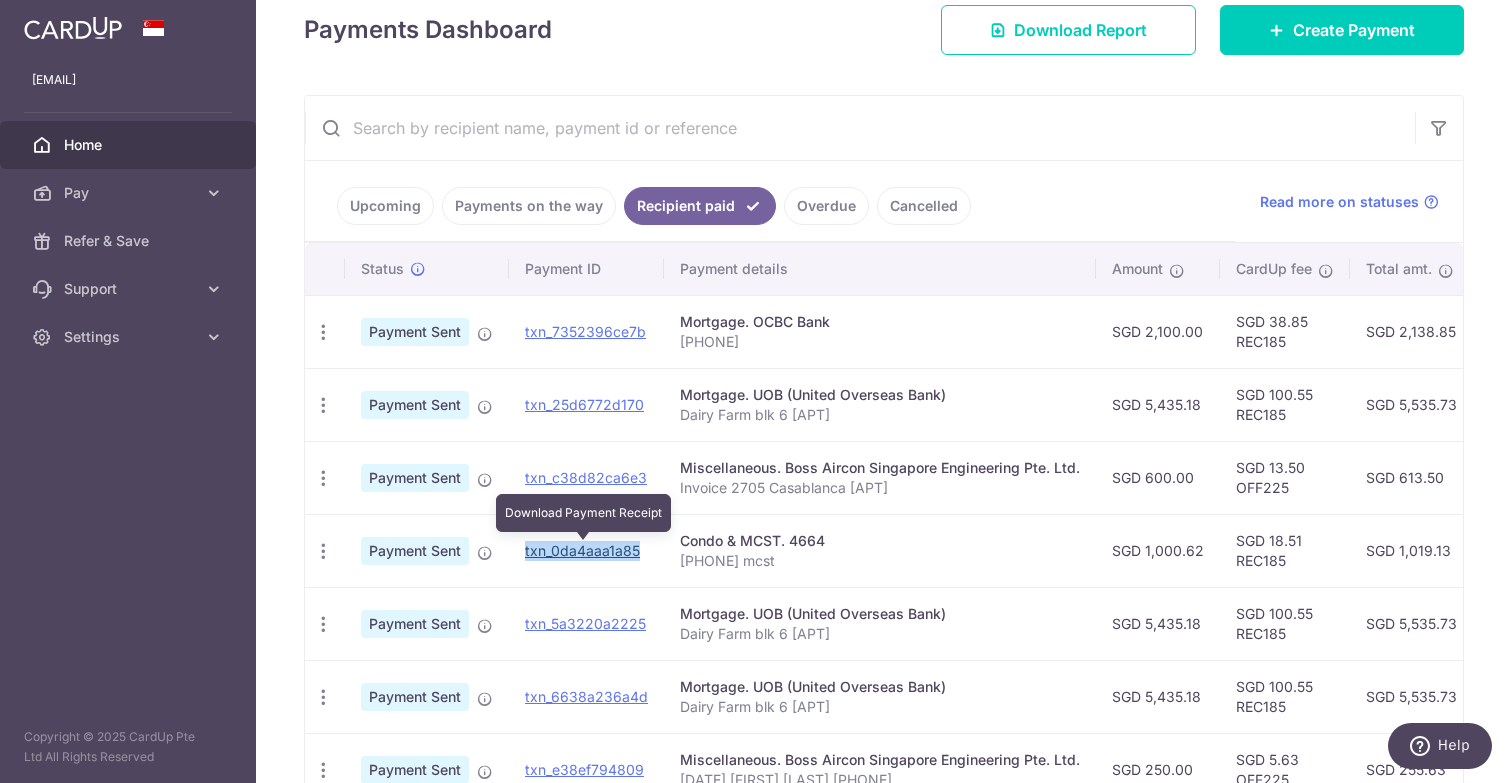 drag, startPoint x: 645, startPoint y: 548, endPoint x: 526, endPoint y: 550, distance: 119.01681 